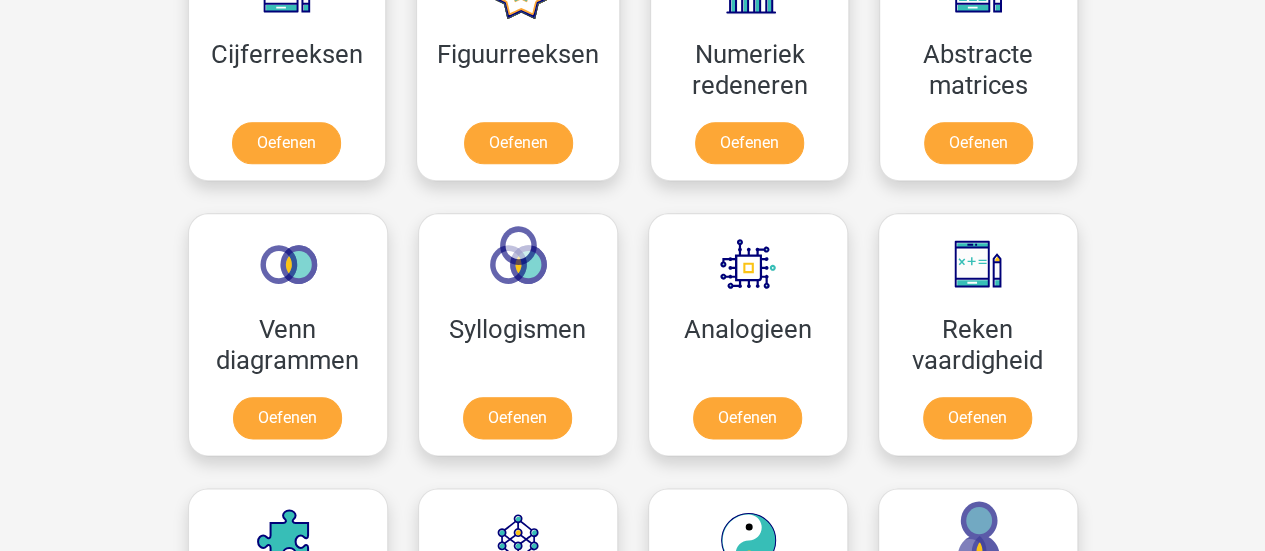 scroll, scrollTop: 900, scrollLeft: 0, axis: vertical 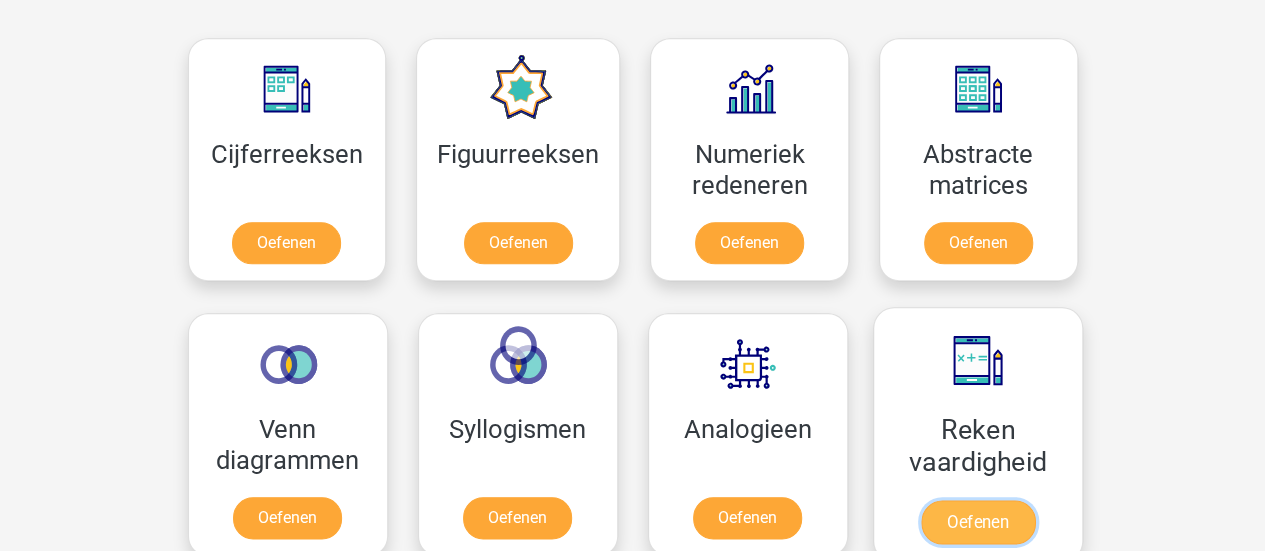 click on "Oefenen" at bounding box center [977, 522] 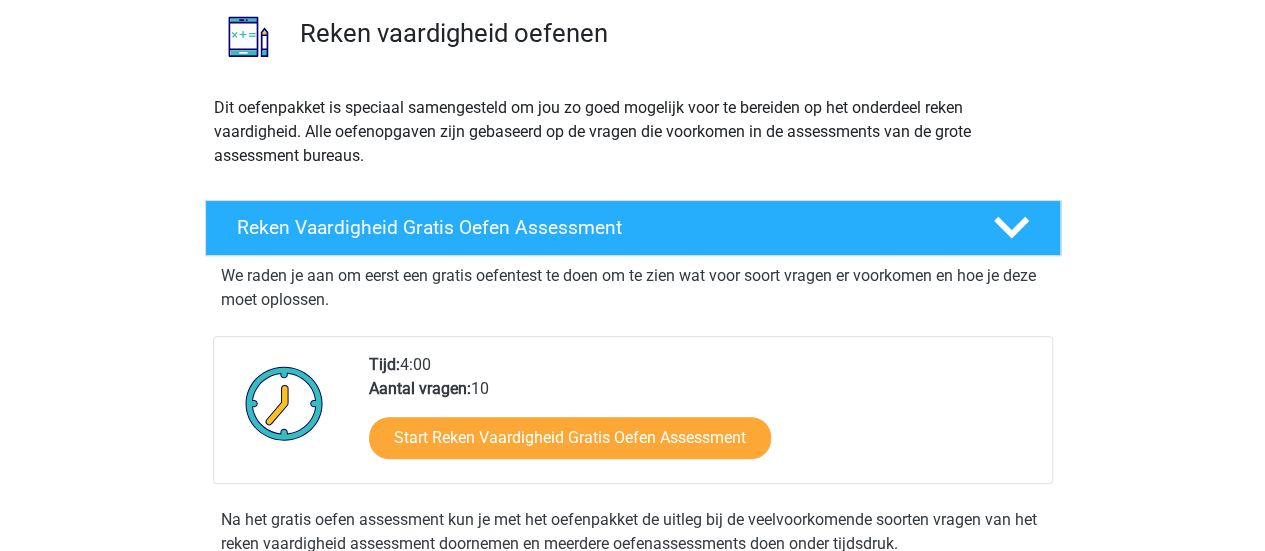 scroll, scrollTop: 200, scrollLeft: 0, axis: vertical 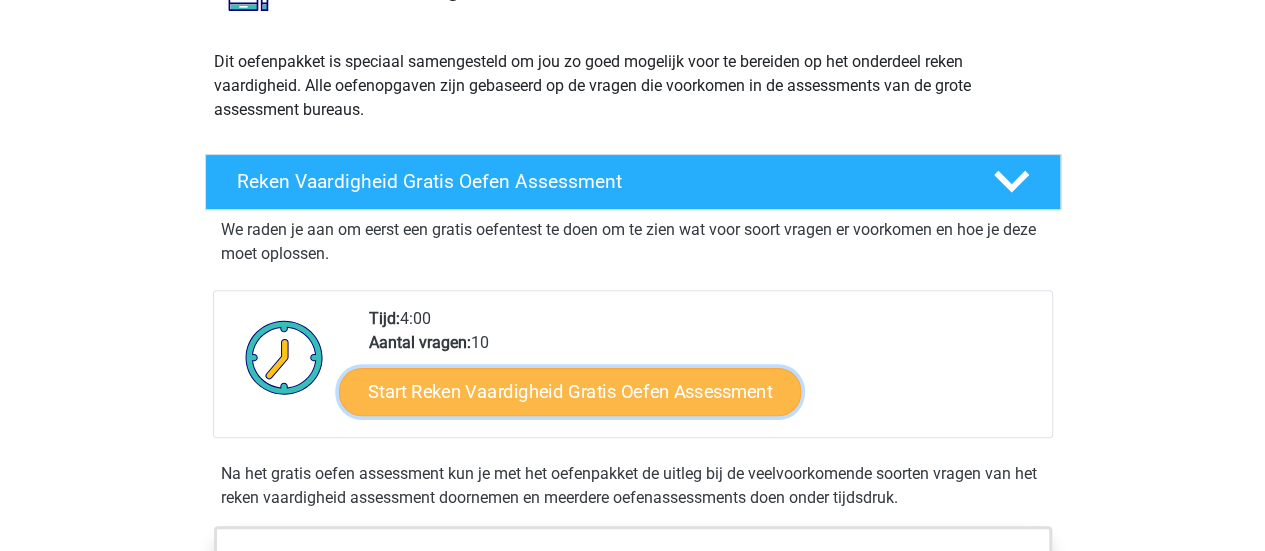 click on "Start Reken Vaardigheid
Gratis Oefen Assessment" at bounding box center [570, 391] 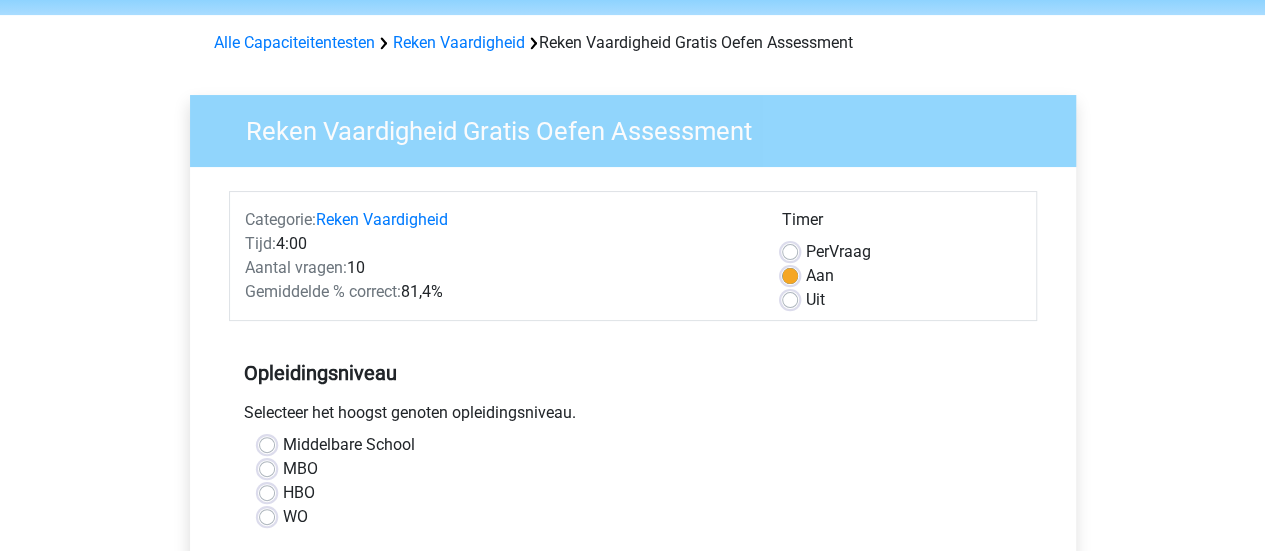 scroll, scrollTop: 100, scrollLeft: 0, axis: vertical 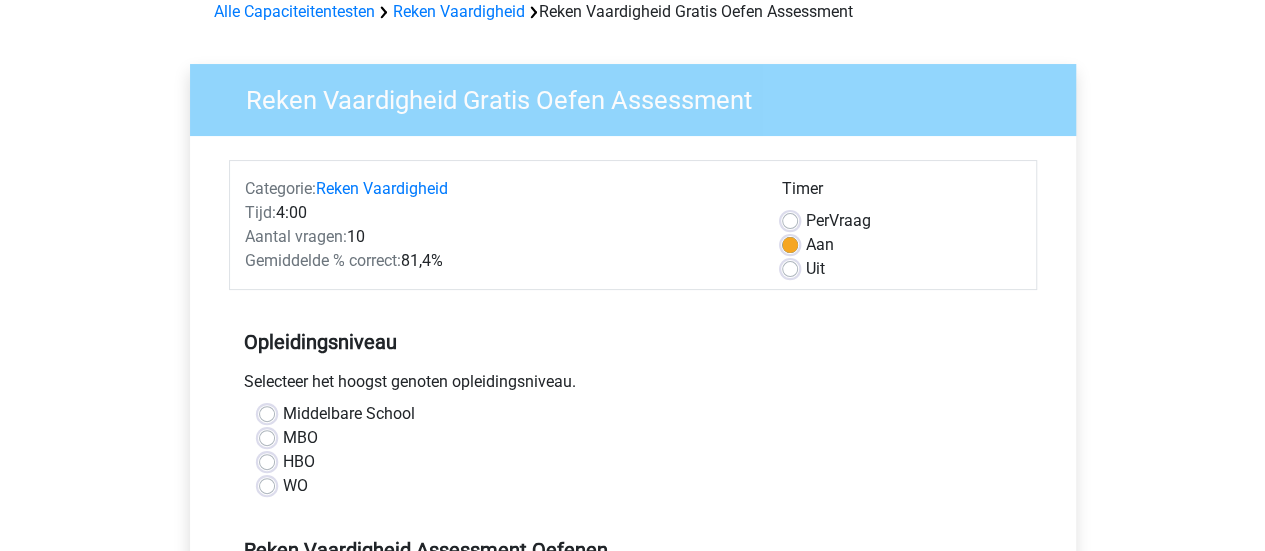 click on "Uit" at bounding box center (815, 269) 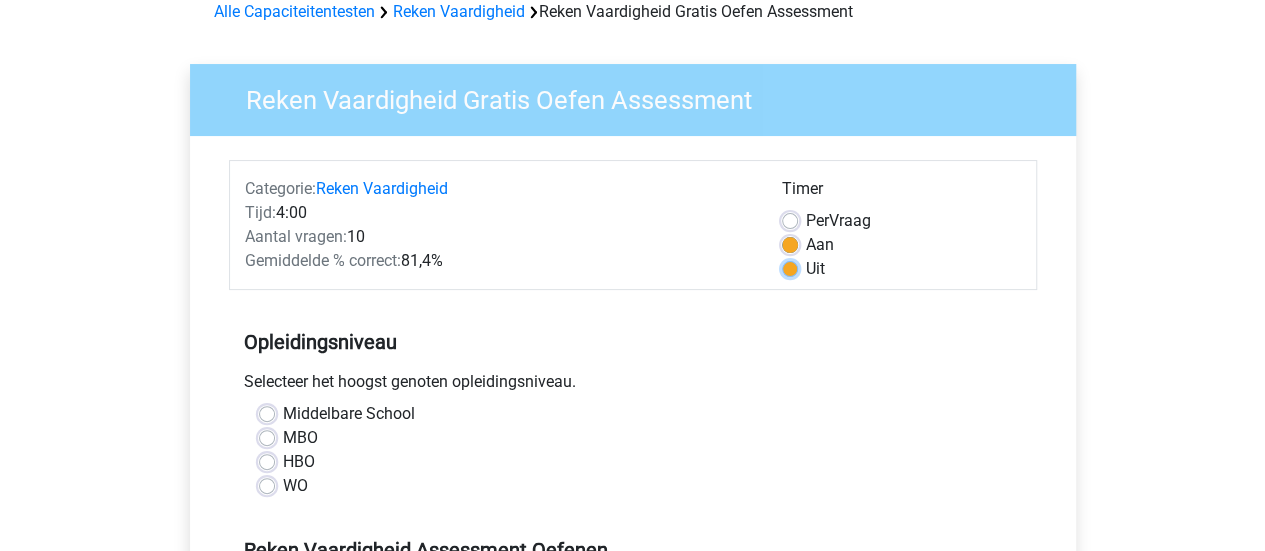 click on "Uit" at bounding box center [790, 267] 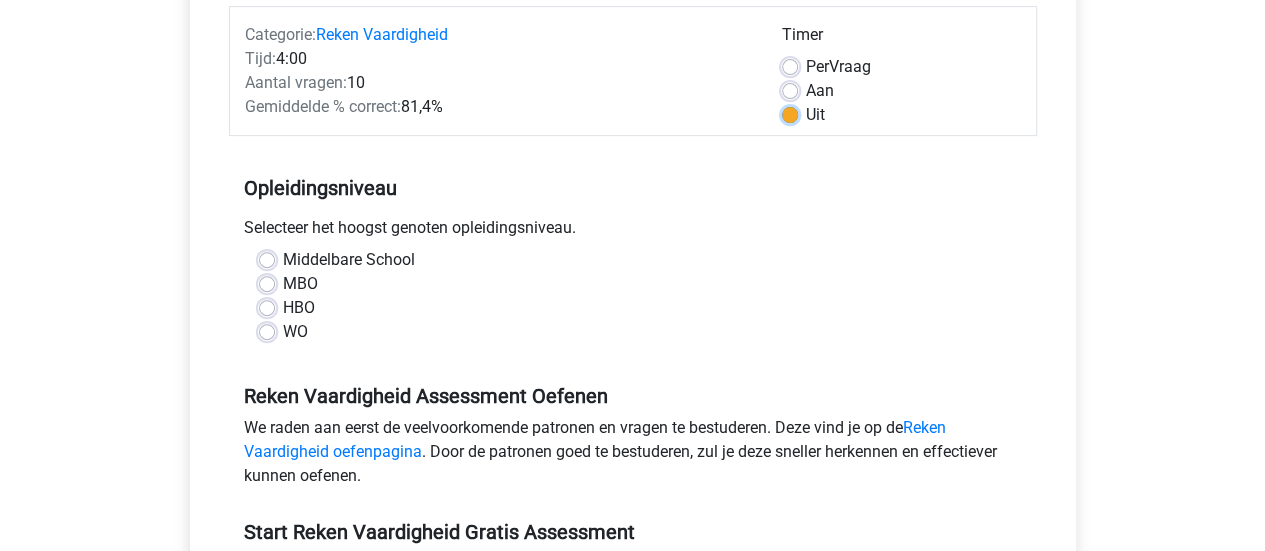scroll, scrollTop: 300, scrollLeft: 0, axis: vertical 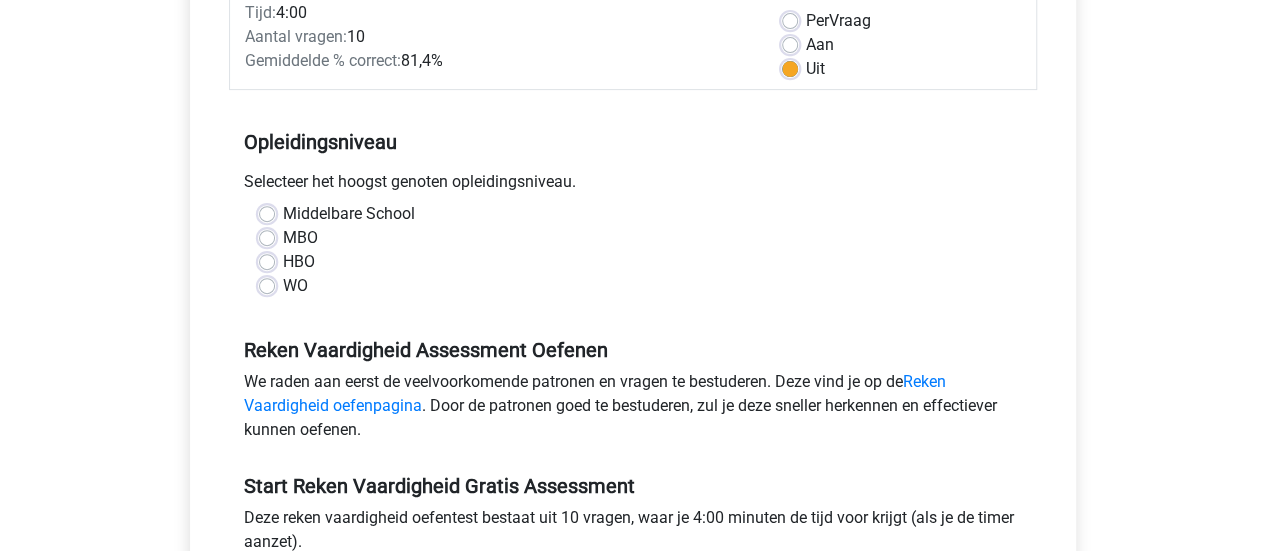 click on "MBO" at bounding box center (300, 238) 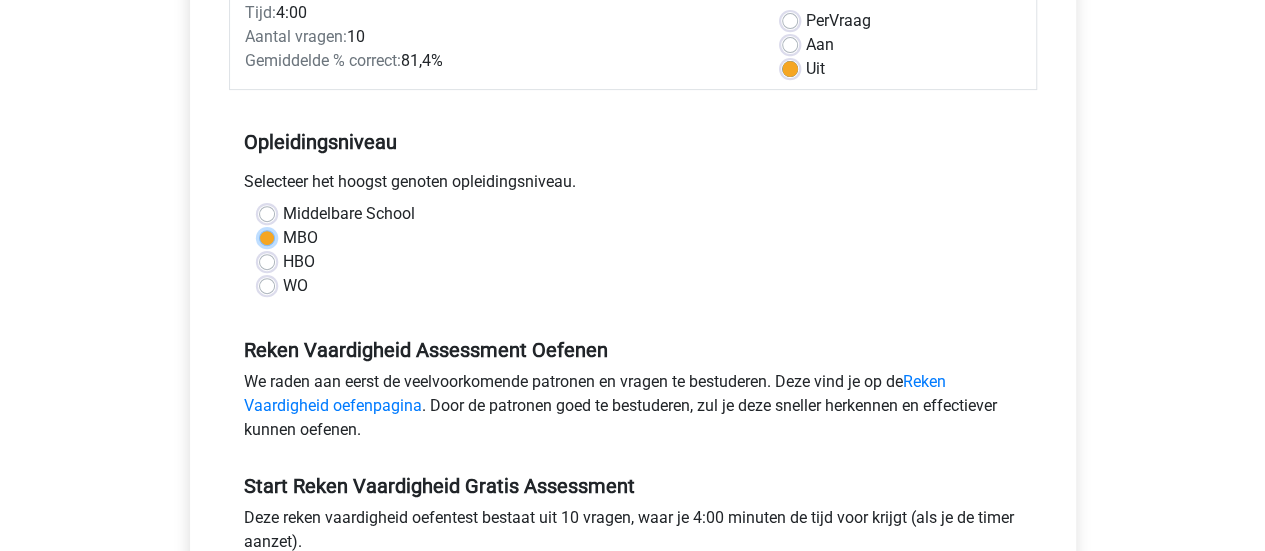 click on "MBO" at bounding box center (267, 236) 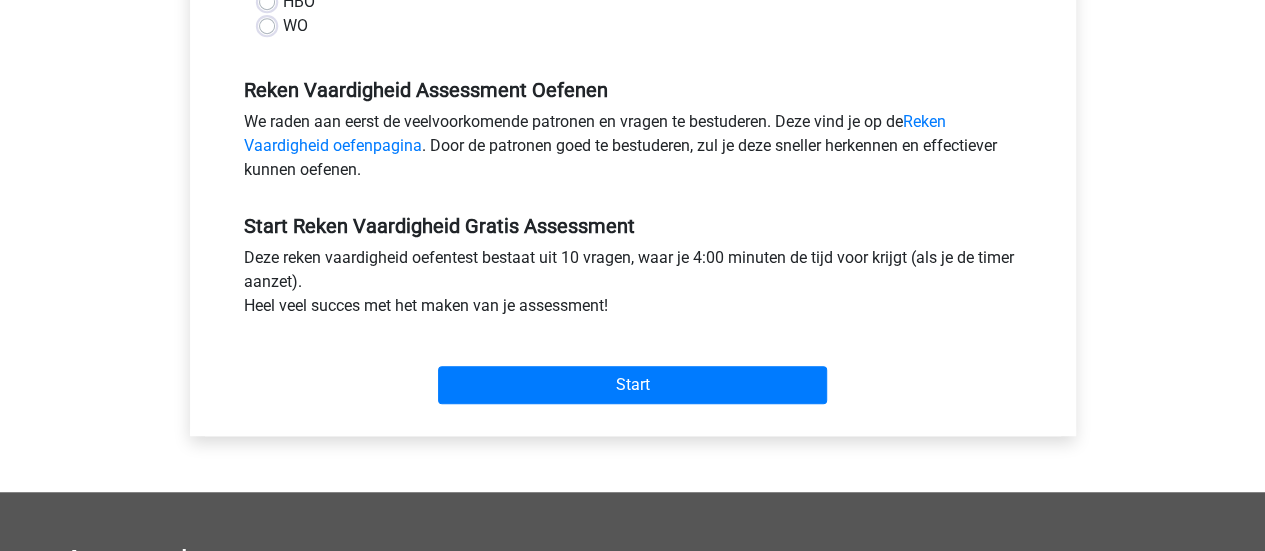 scroll, scrollTop: 600, scrollLeft: 0, axis: vertical 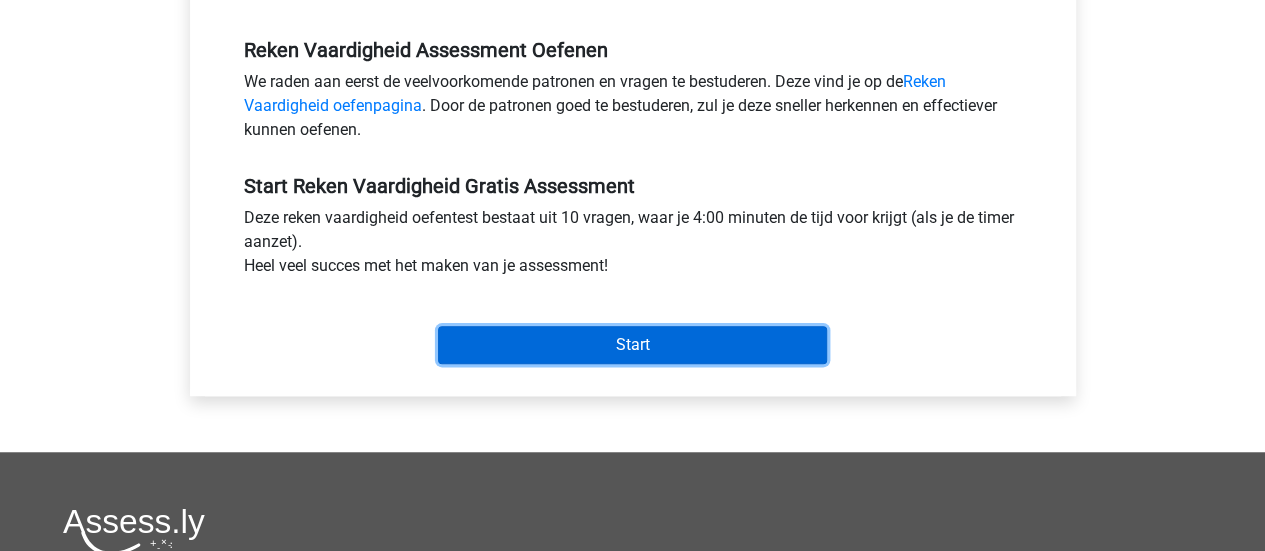 click on "Start" at bounding box center (632, 345) 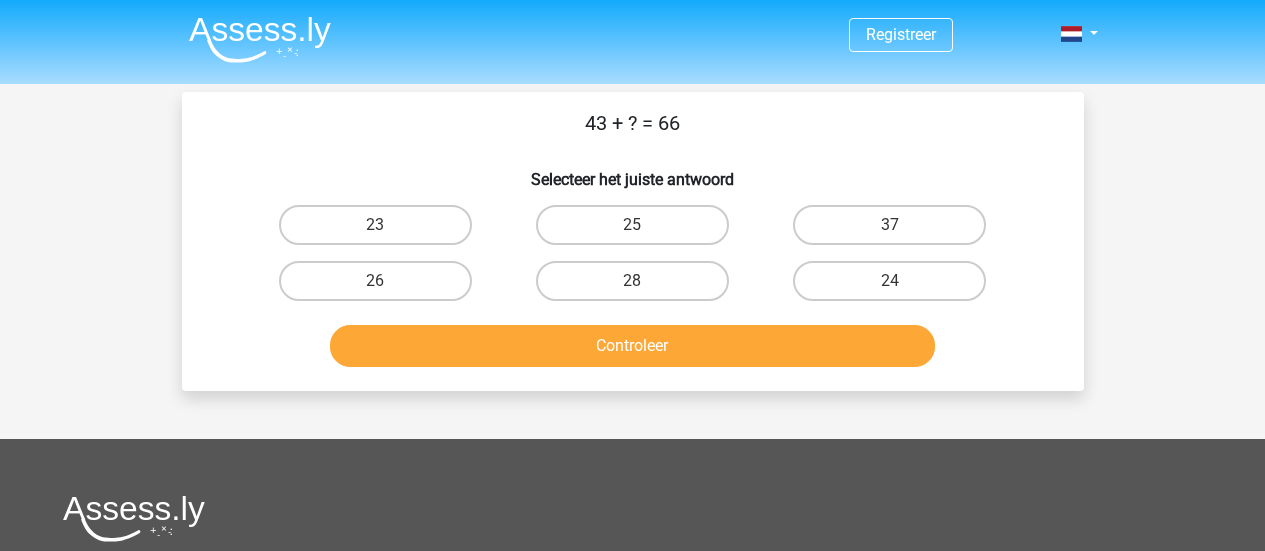 scroll, scrollTop: 0, scrollLeft: 0, axis: both 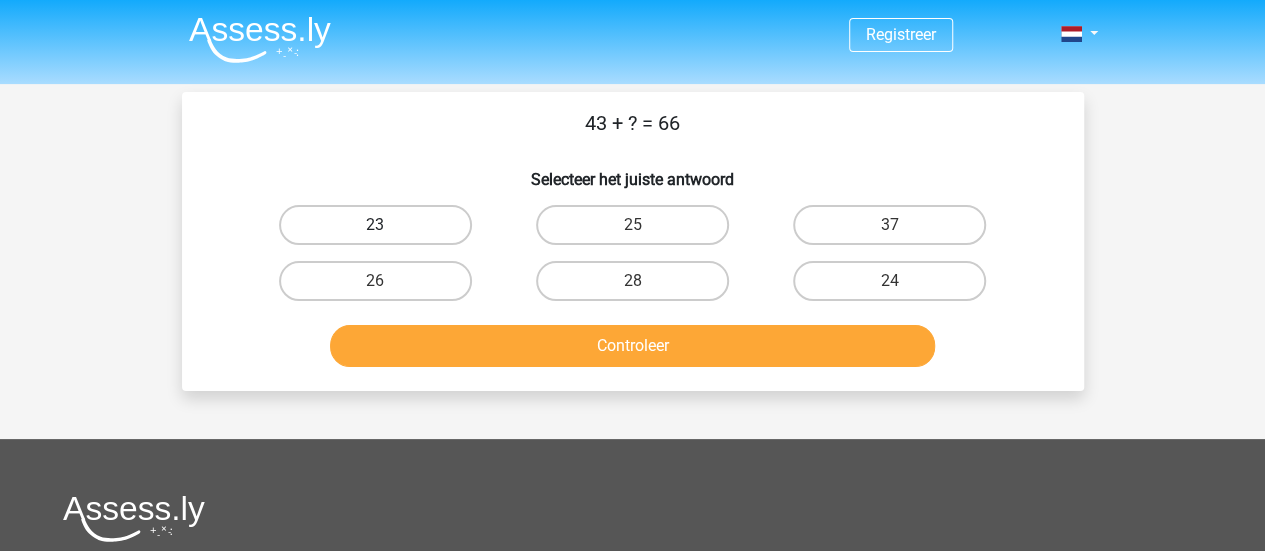 click on "23" at bounding box center (375, 225) 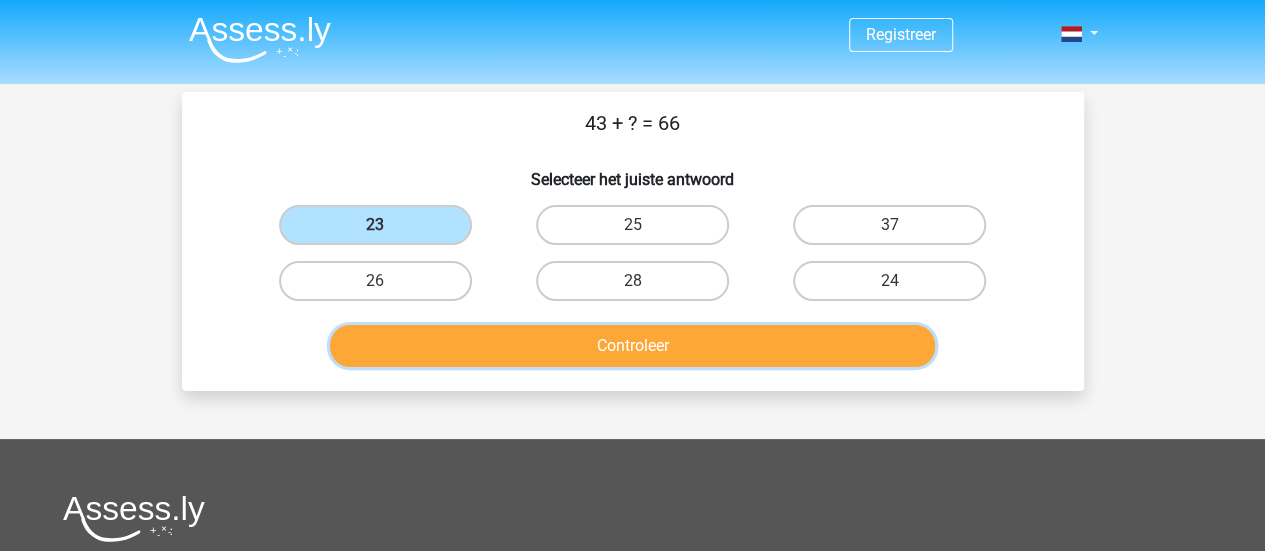 click on "Controleer" at bounding box center (632, 346) 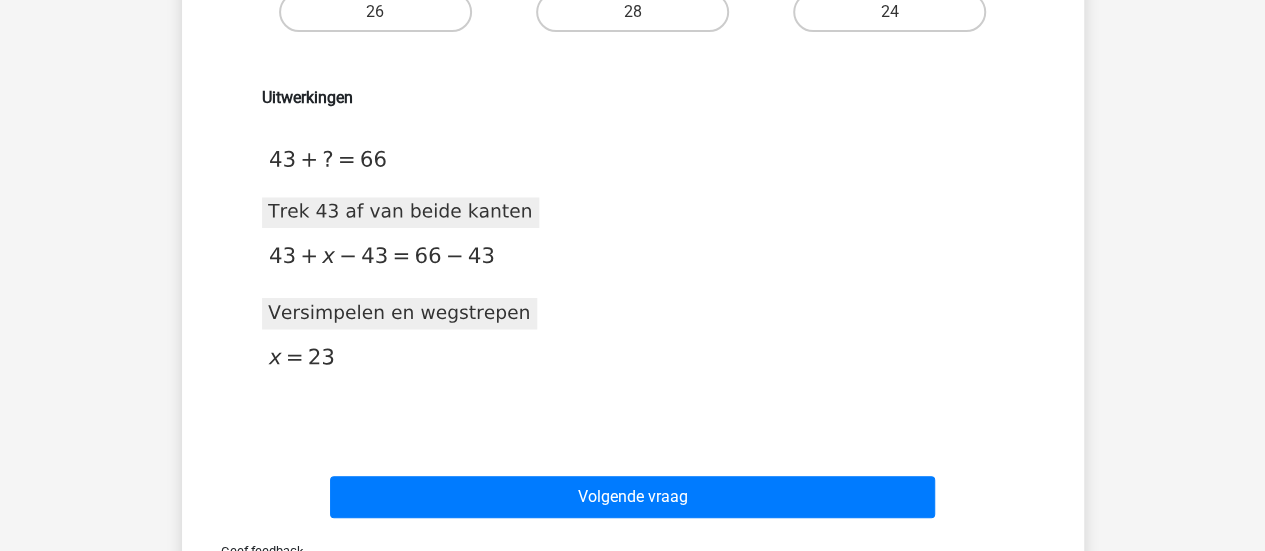 scroll, scrollTop: 300, scrollLeft: 0, axis: vertical 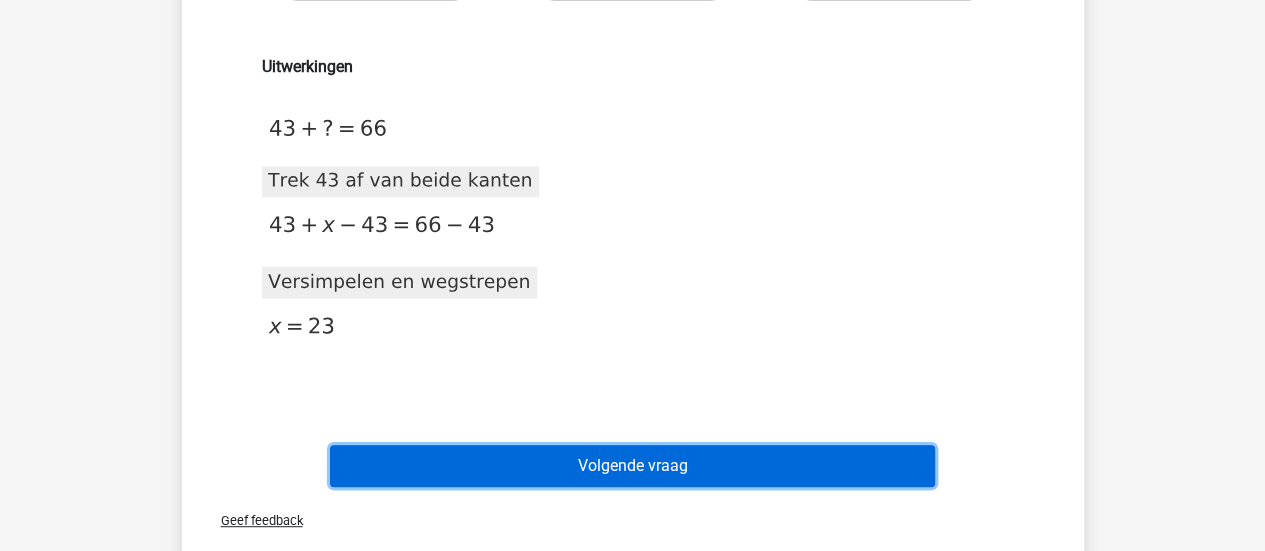 click on "Volgende vraag" at bounding box center (632, 466) 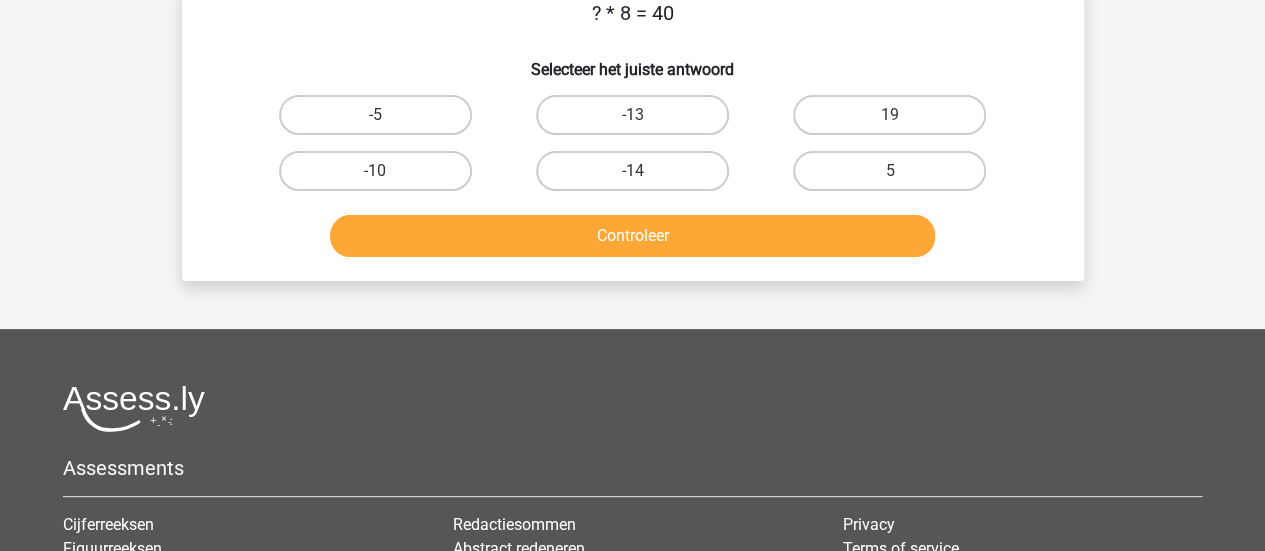 scroll, scrollTop: 92, scrollLeft: 0, axis: vertical 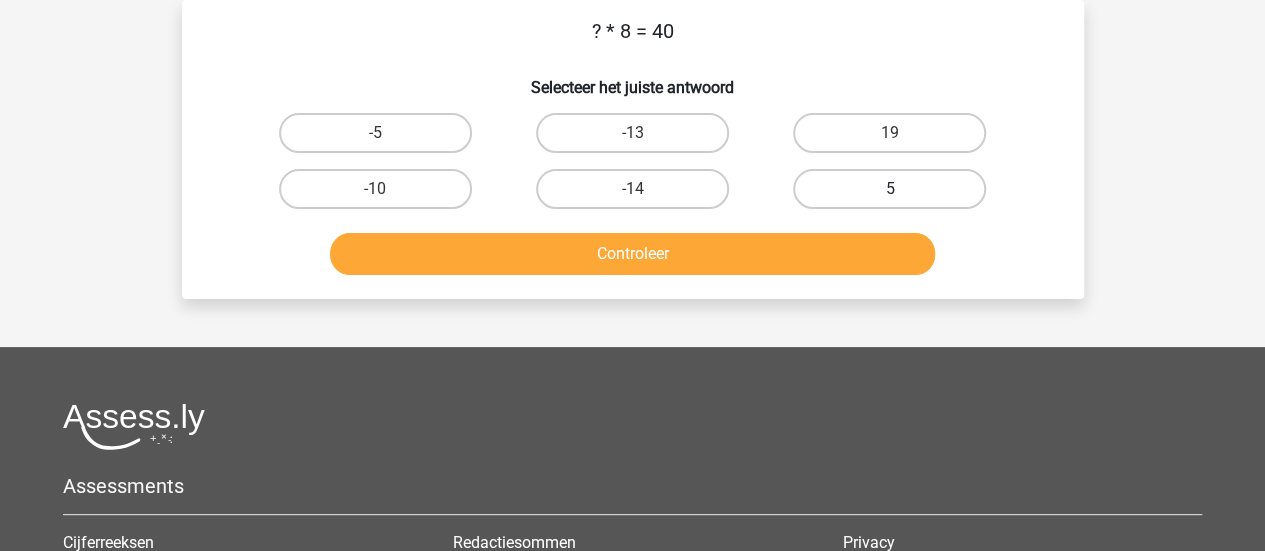 click on "5" at bounding box center (889, 189) 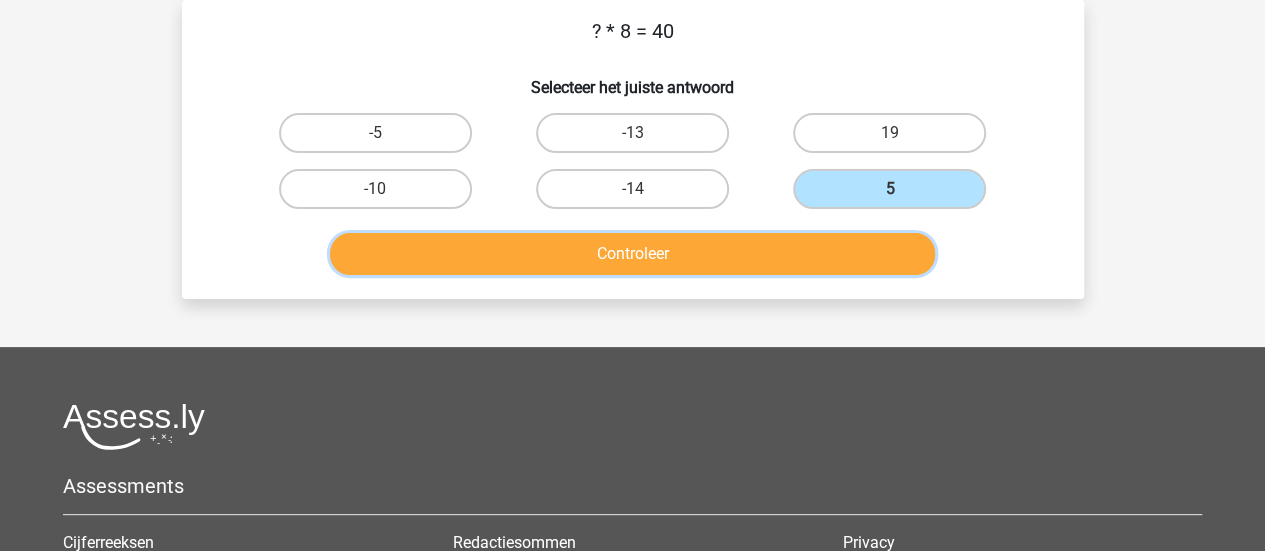 click on "Controleer" at bounding box center [632, 254] 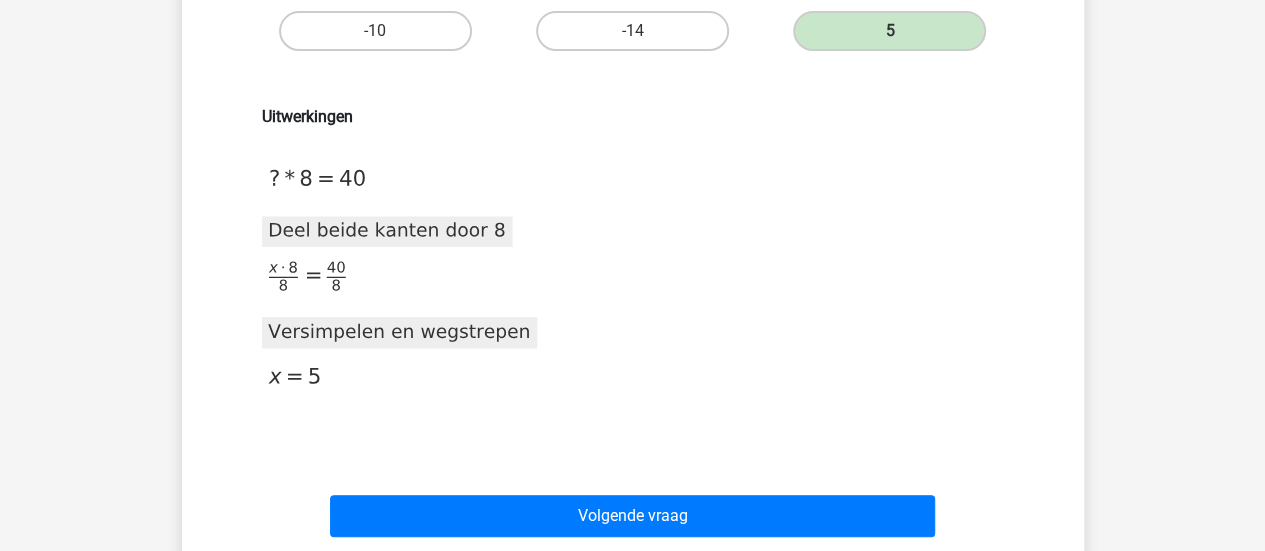 scroll, scrollTop: 292, scrollLeft: 0, axis: vertical 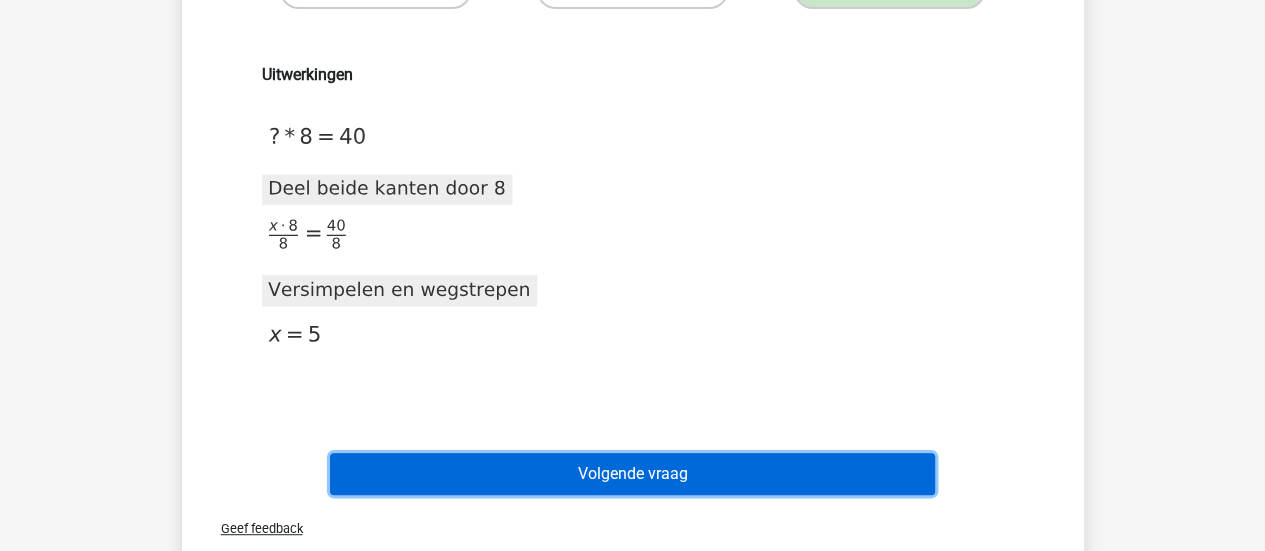 click on "Volgende vraag" at bounding box center [632, 474] 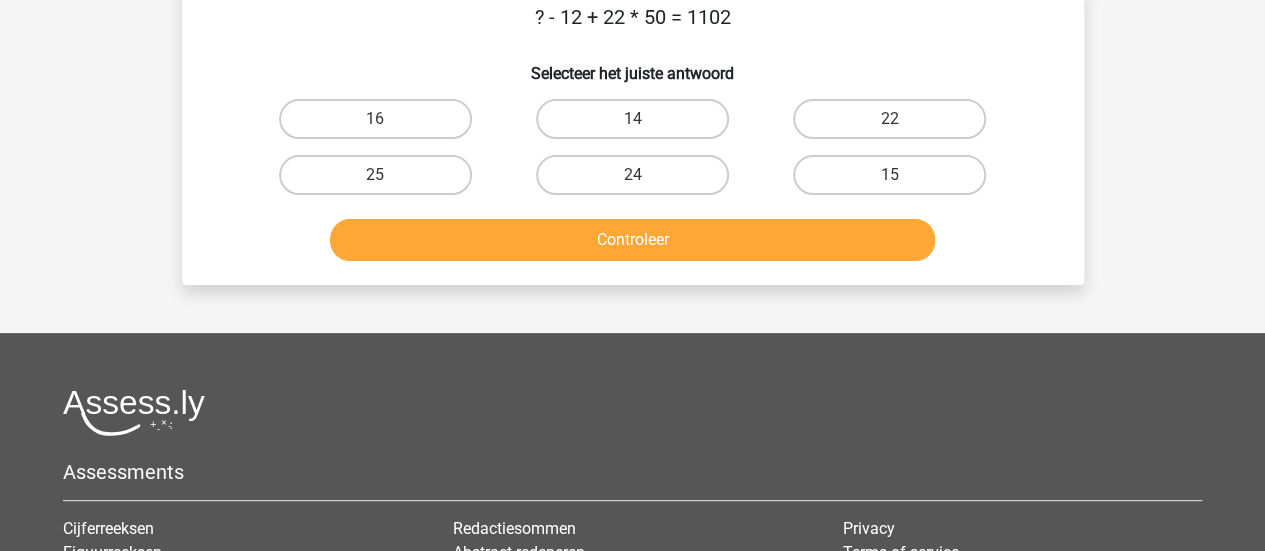 scroll, scrollTop: 92, scrollLeft: 0, axis: vertical 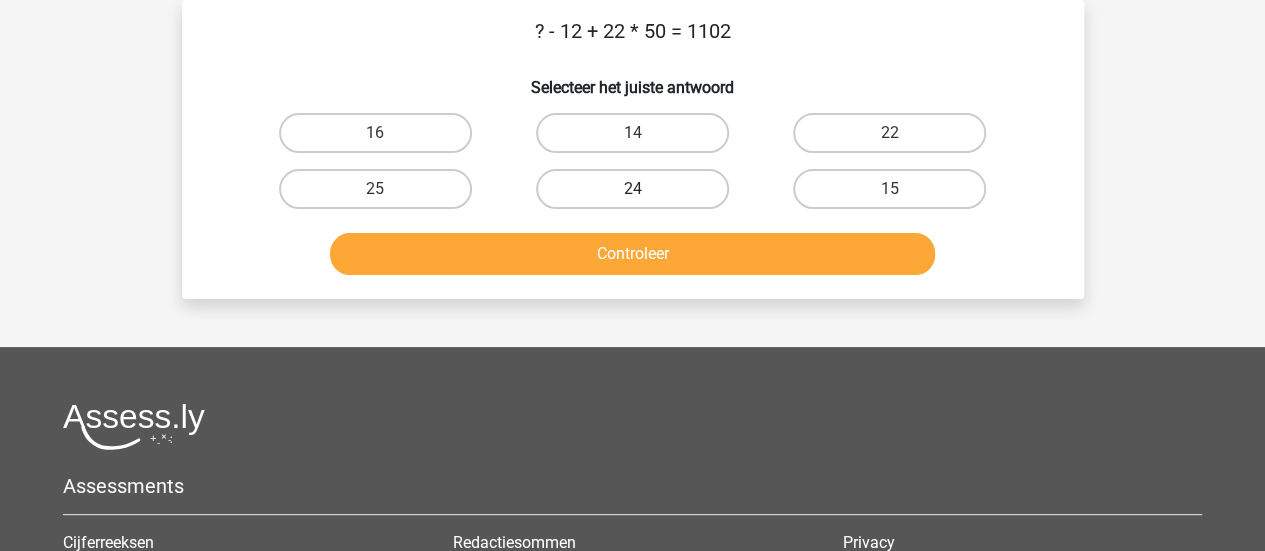 click on "24" at bounding box center [632, 189] 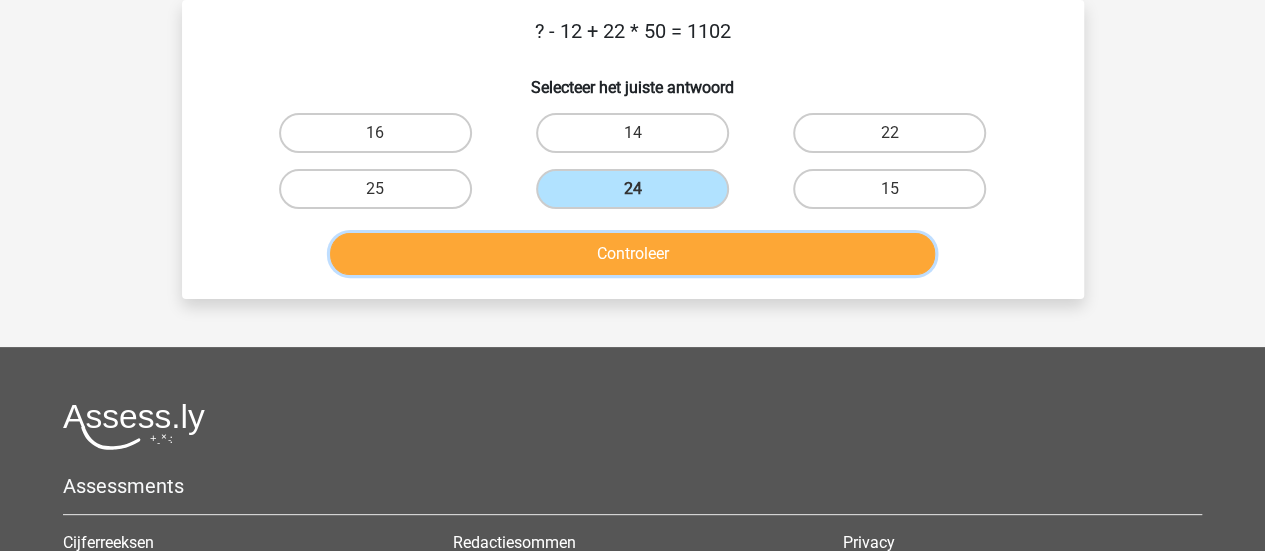 click on "Controleer" at bounding box center (632, 254) 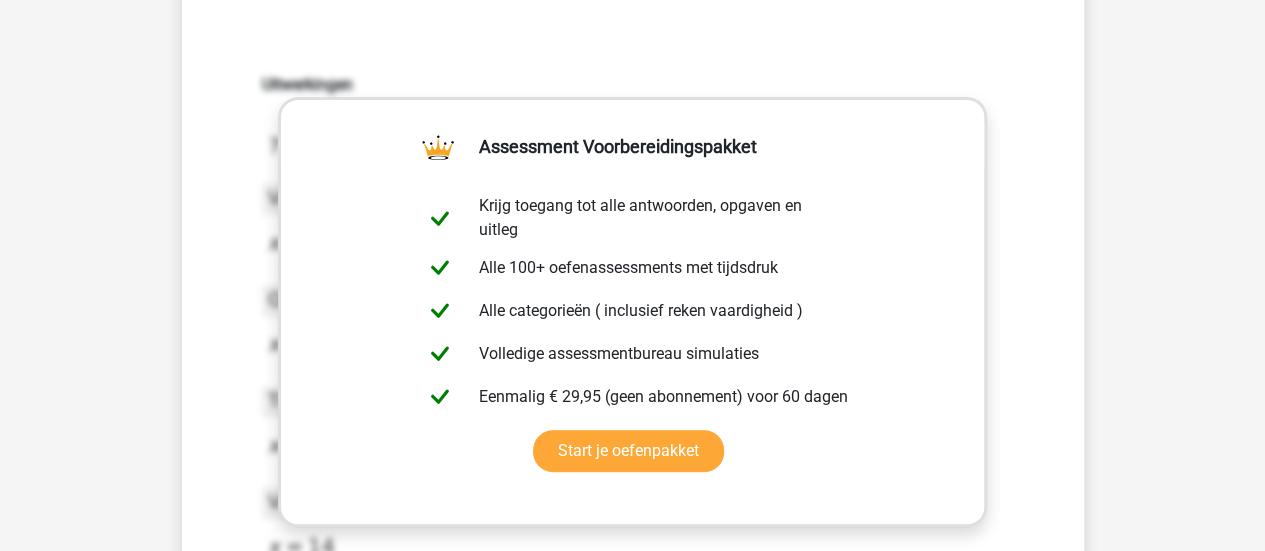 scroll, scrollTop: 492, scrollLeft: 0, axis: vertical 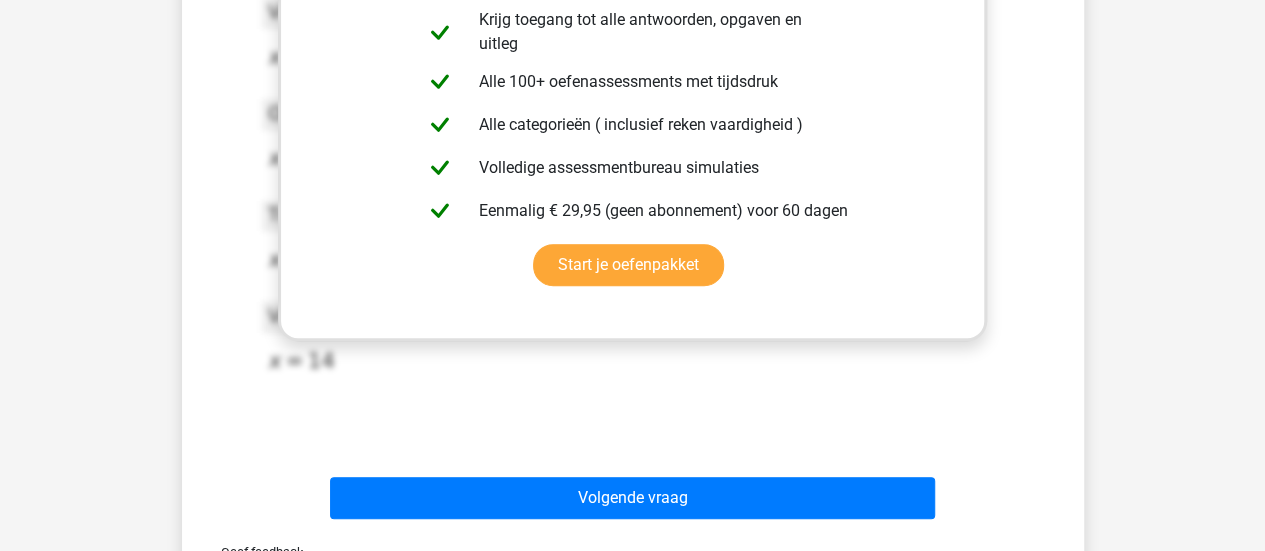 click on "Uitwerkingen
2020-12-07T12:00:08.004803
image/svg+xml
Matplotlib v3.3.2, https://matplotlib.org/
*{stroke-linecap:butt;stroke-linejoin:round;}" at bounding box center (633, 151) 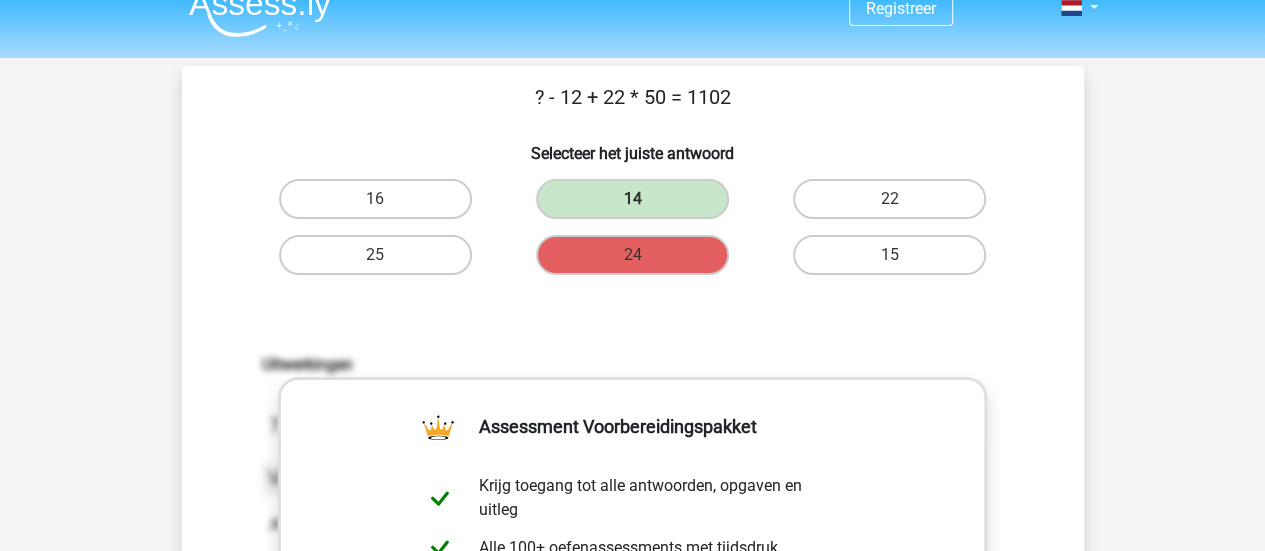 scroll, scrollTop: 0, scrollLeft: 0, axis: both 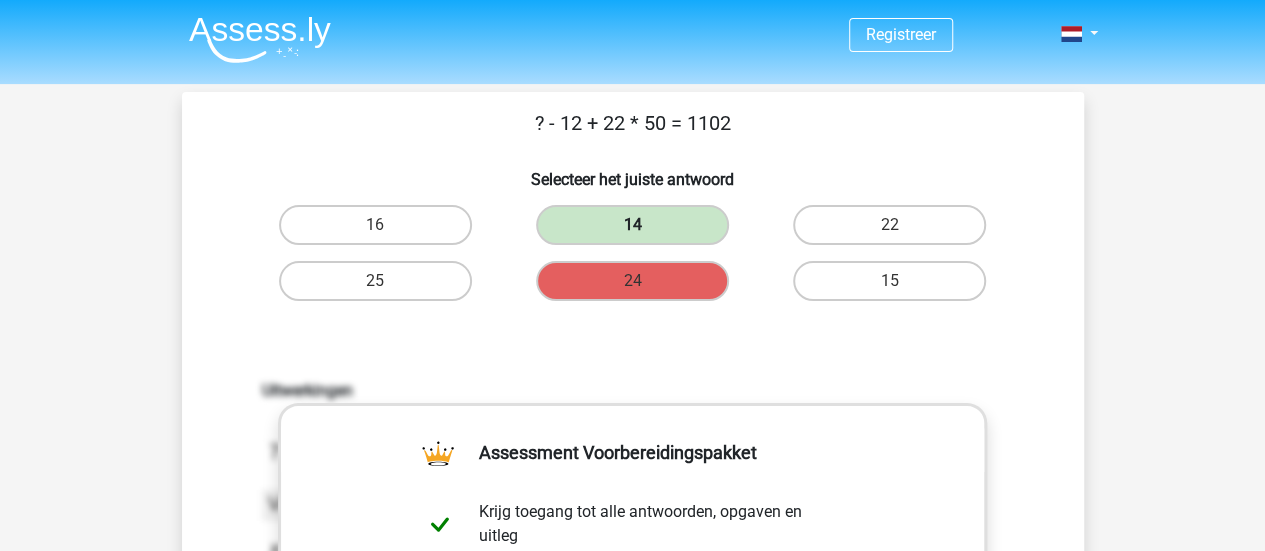 click on "14" at bounding box center [632, 225] 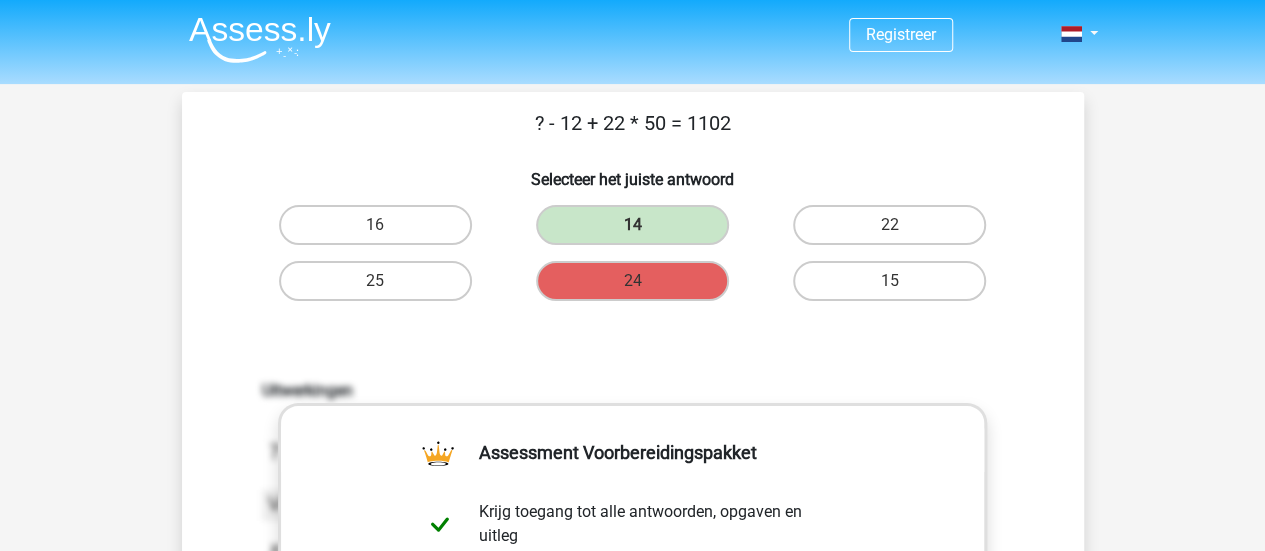 click on "Uitwerkingen
2020-12-07T12:00:08.004803
image/svg+xml
Matplotlib v3.3.2, https://matplotlib.org/
*{stroke-linecap:butt;stroke-linejoin:round;}" at bounding box center [633, 643] 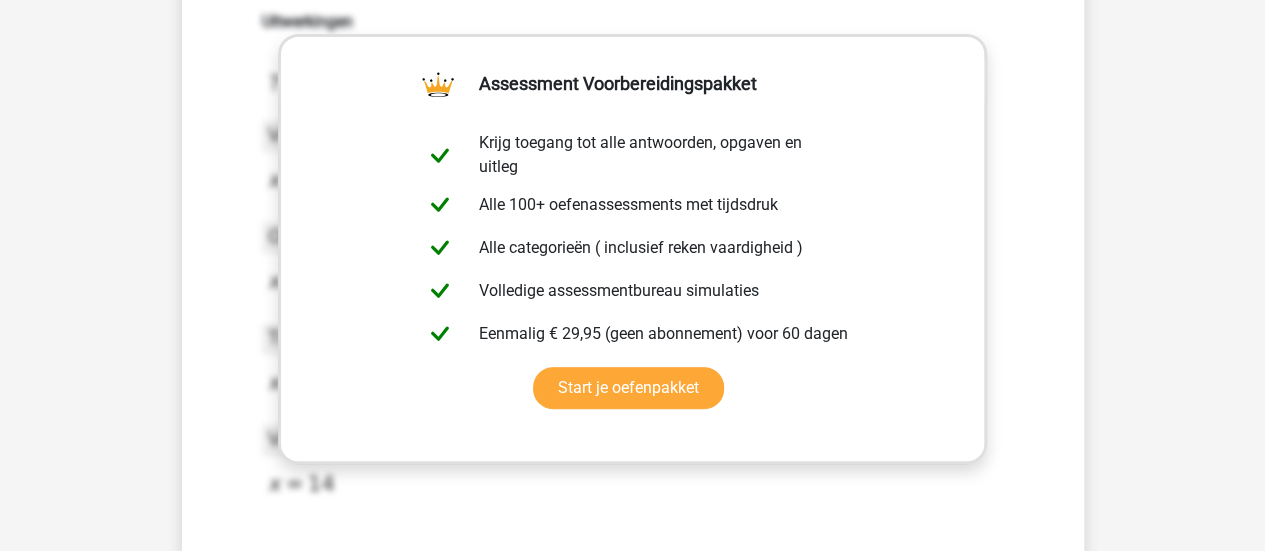scroll, scrollTop: 400, scrollLeft: 0, axis: vertical 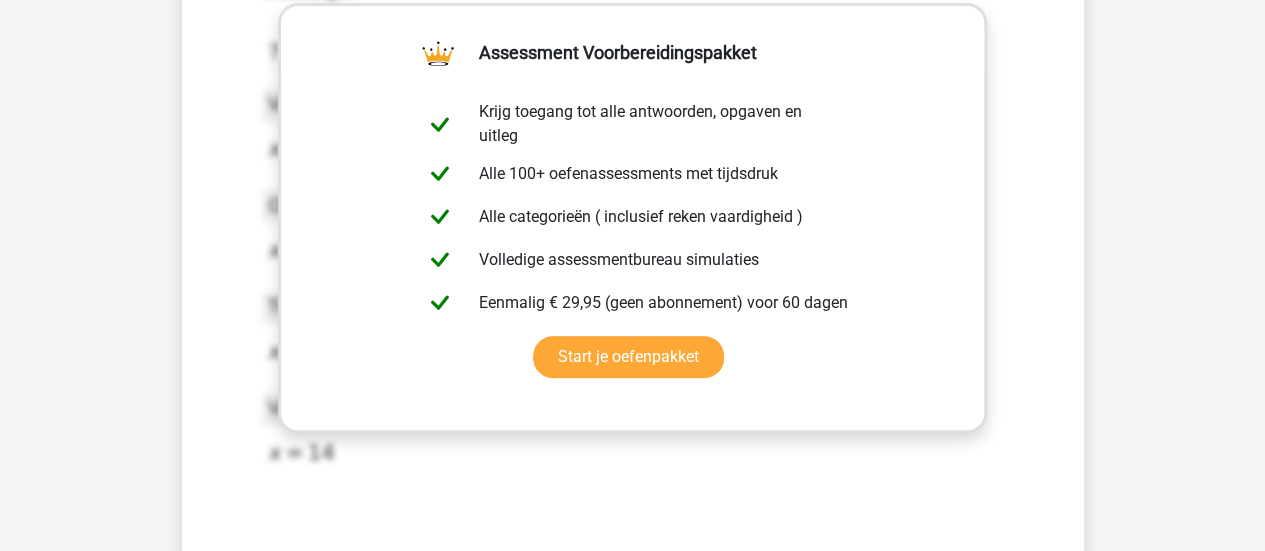 click on "? - 12 + 22 * 50 = 1102
Selecteer het juiste antwoord
16
14
22
25" at bounding box center (633, 163) 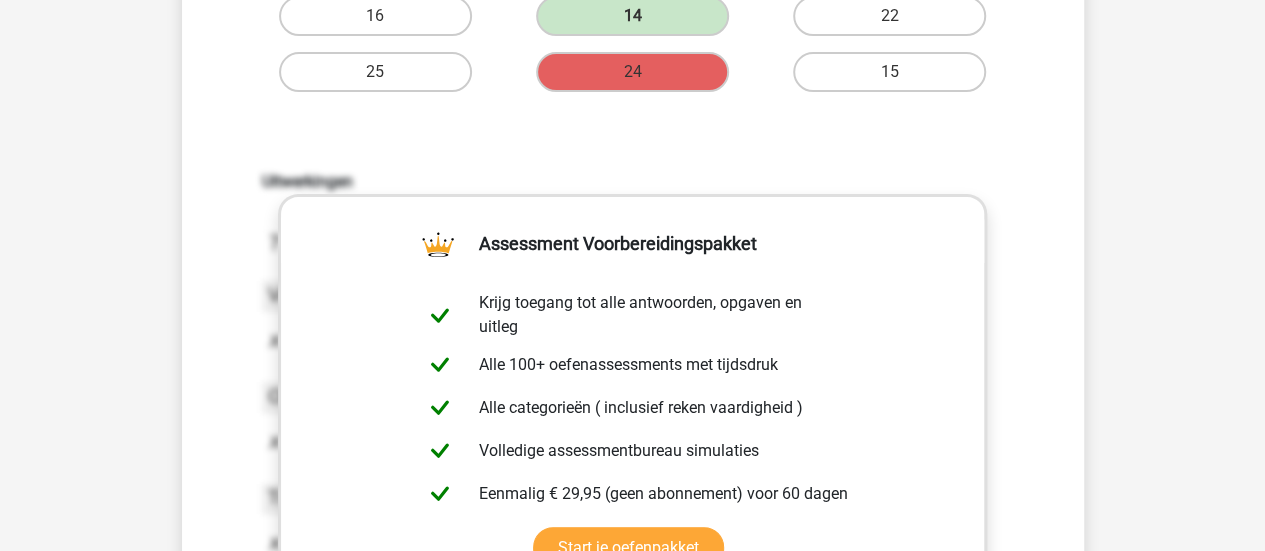 scroll, scrollTop: 0, scrollLeft: 0, axis: both 